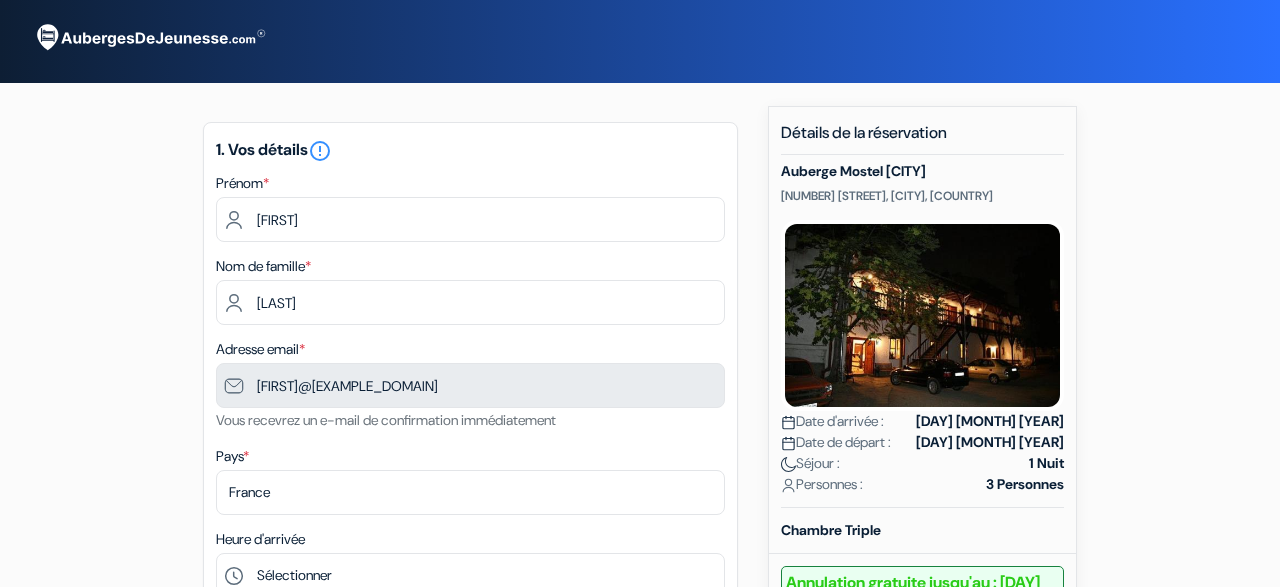 scroll, scrollTop: 0, scrollLeft: 0, axis: both 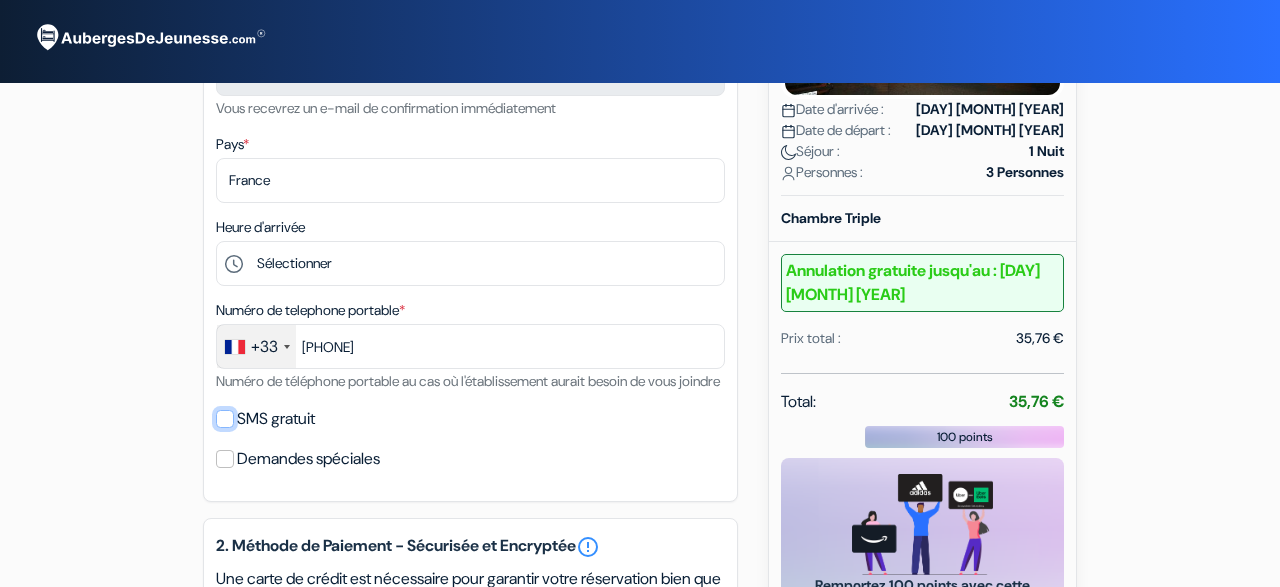 click on "SMS gratuit" at bounding box center (225, 419) 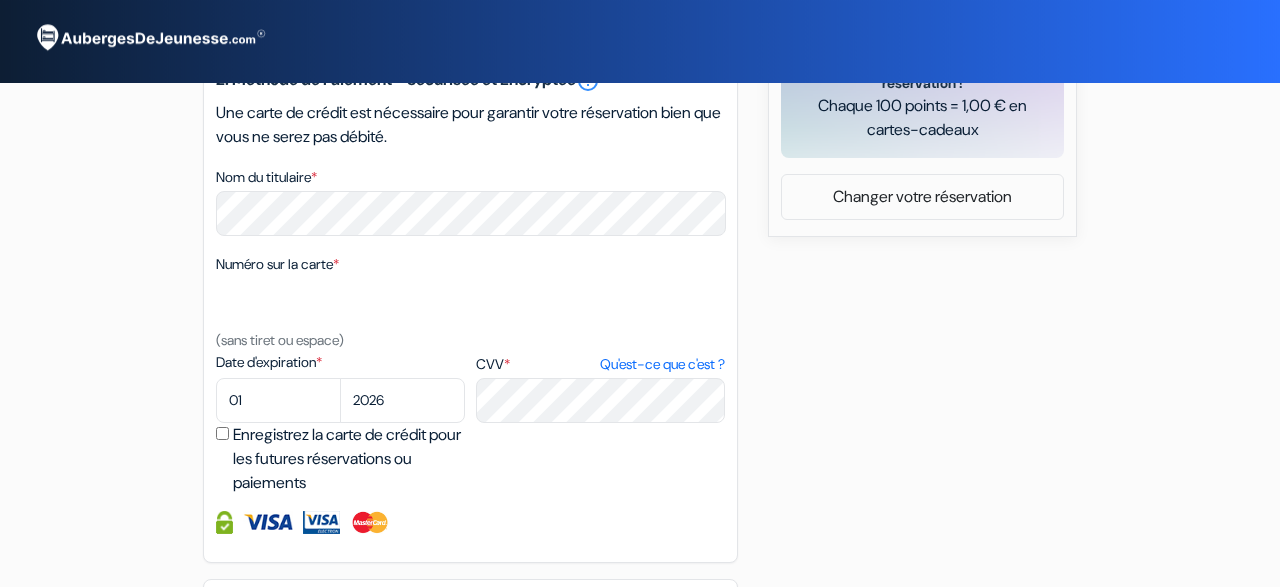 scroll, scrollTop: 728, scrollLeft: 0, axis: vertical 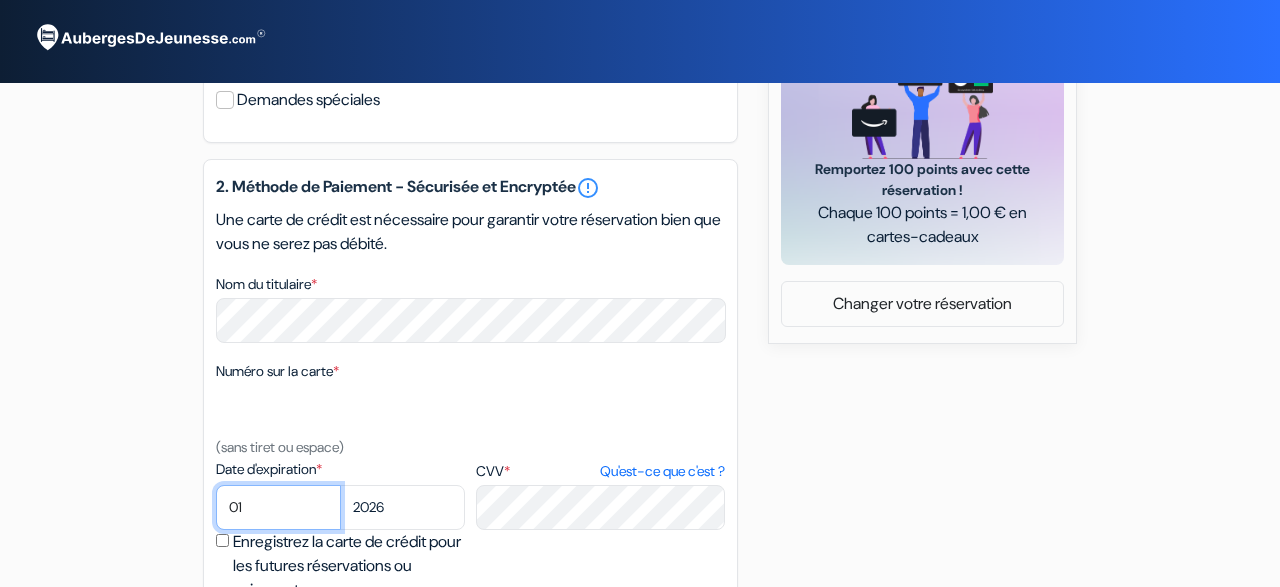 select on "06" 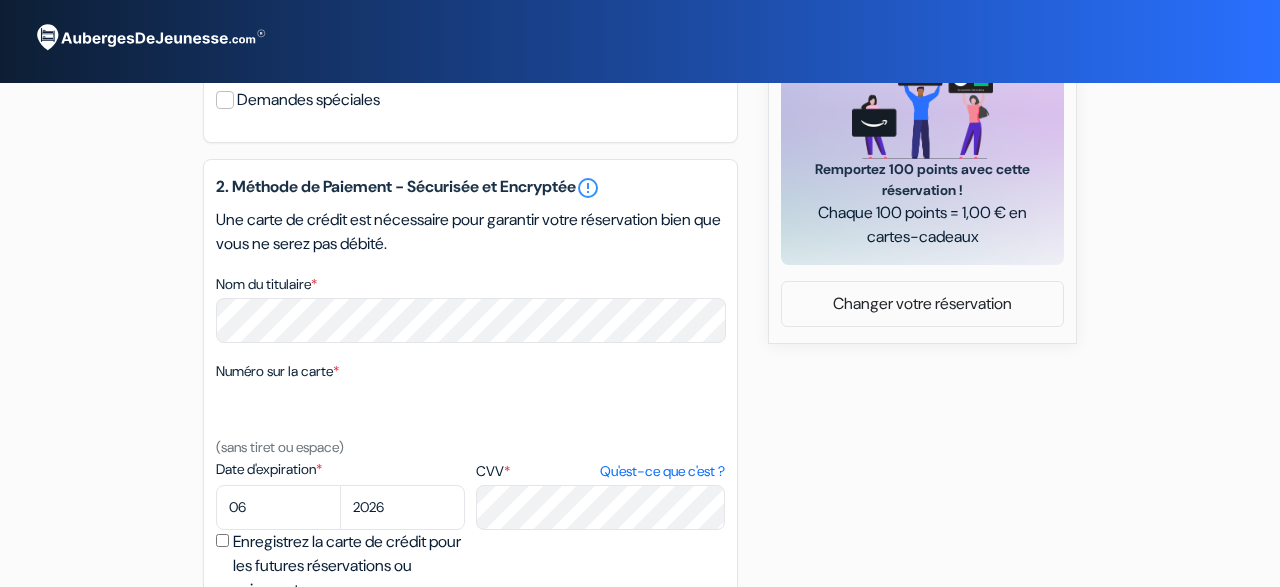 click on "CVV  *
Qu'est-ce que c'est ?" at bounding box center [600, 494] 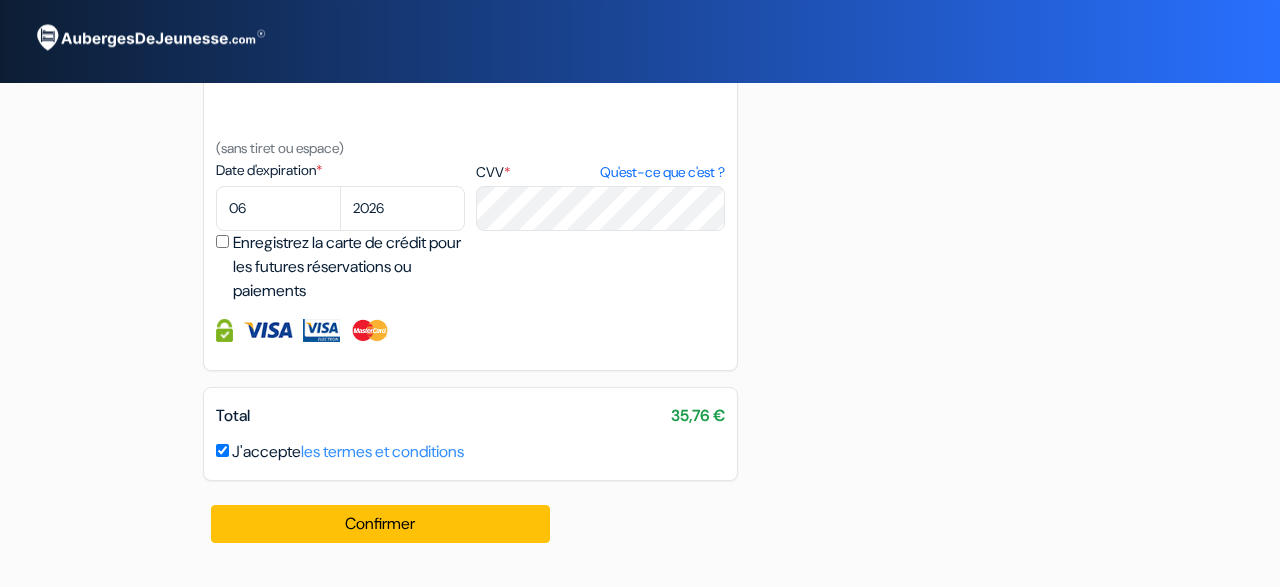 scroll, scrollTop: 1052, scrollLeft: 0, axis: vertical 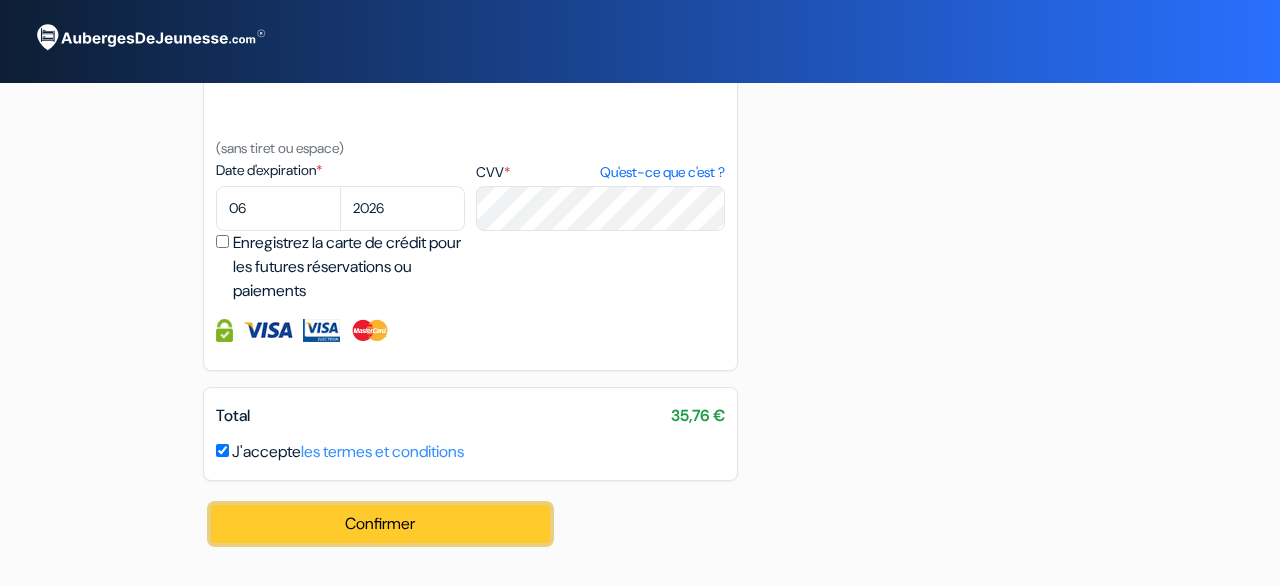click on "Confirmer
Loading..." at bounding box center (380, 524) 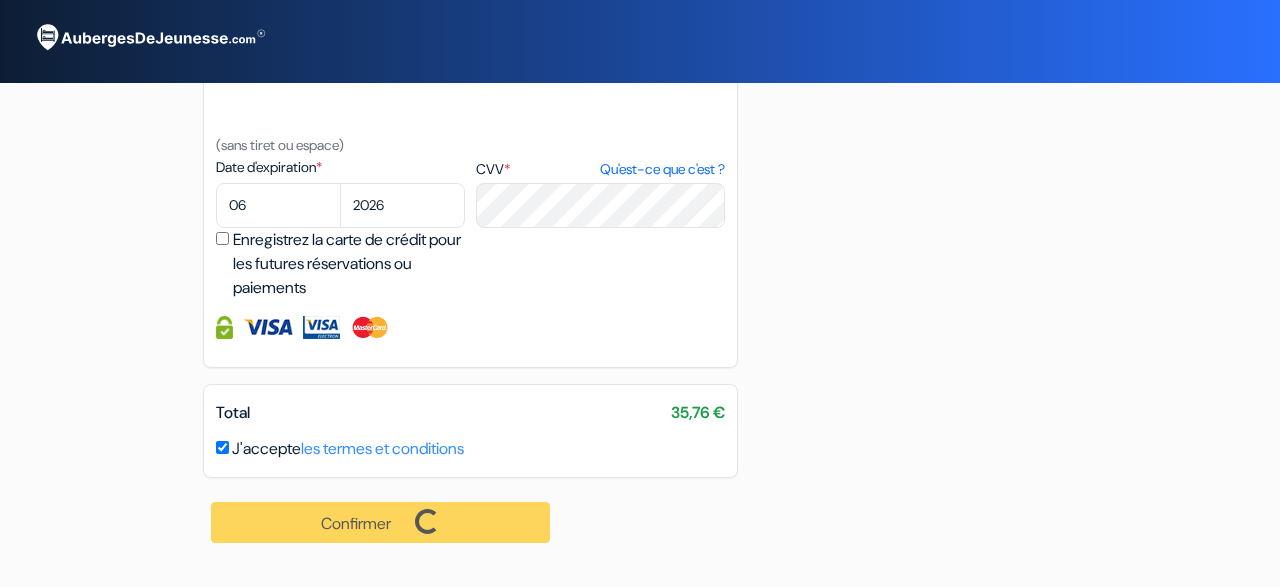 scroll, scrollTop: 948, scrollLeft: 0, axis: vertical 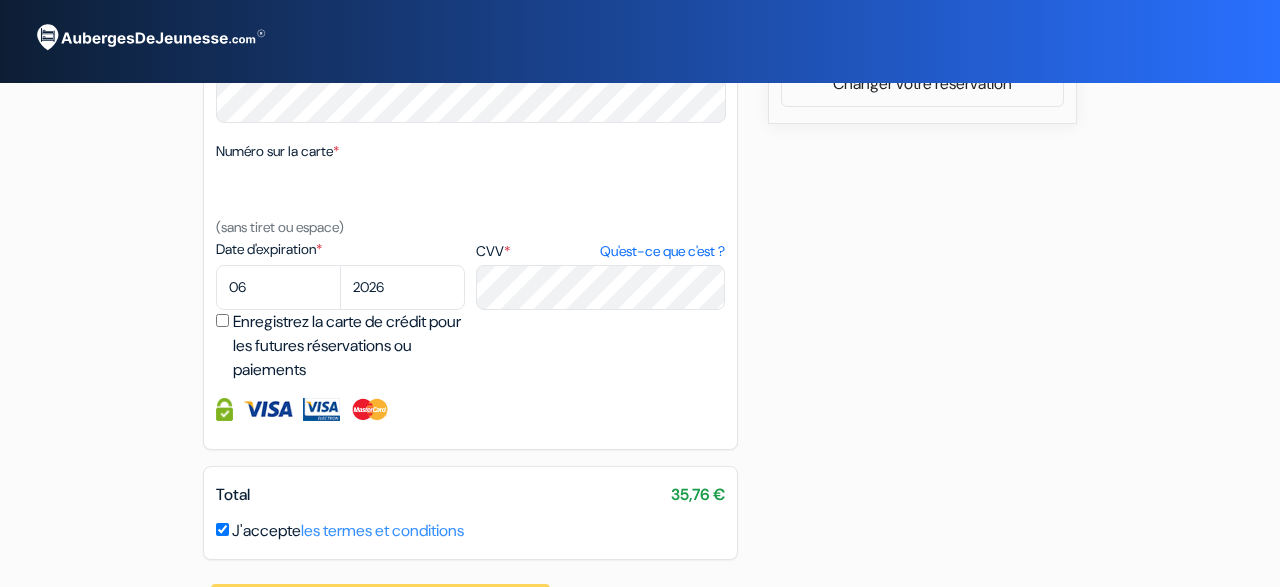 click on "Enregistrez la carte de crédit pour les futures réservations ou paiements" at bounding box center [343, 346] 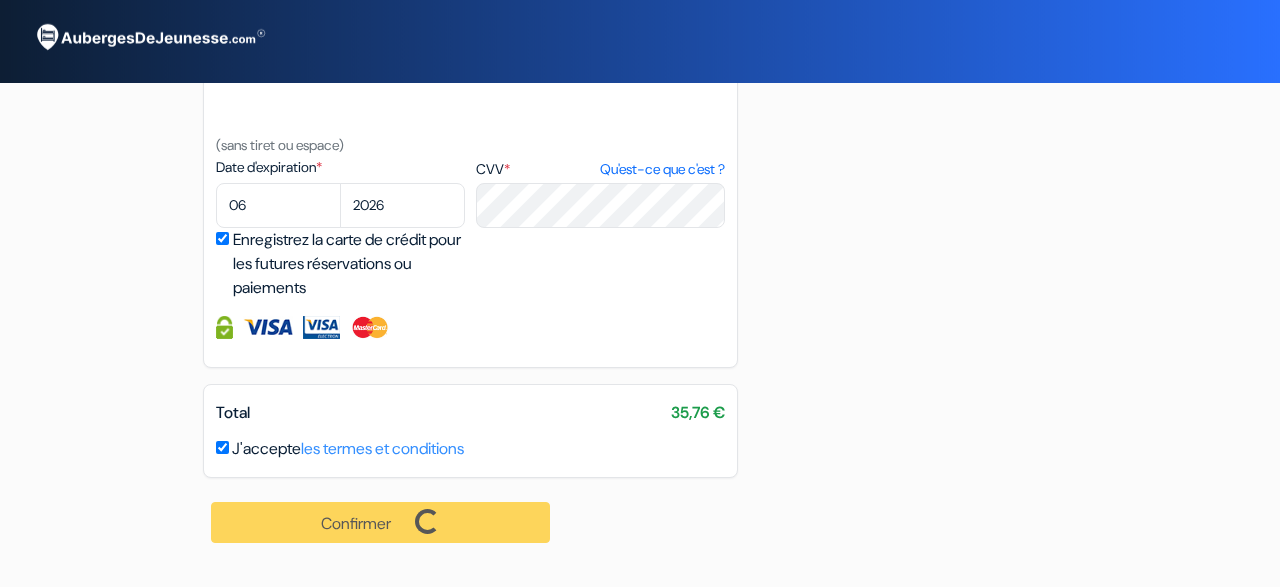 scroll, scrollTop: 1054, scrollLeft: 0, axis: vertical 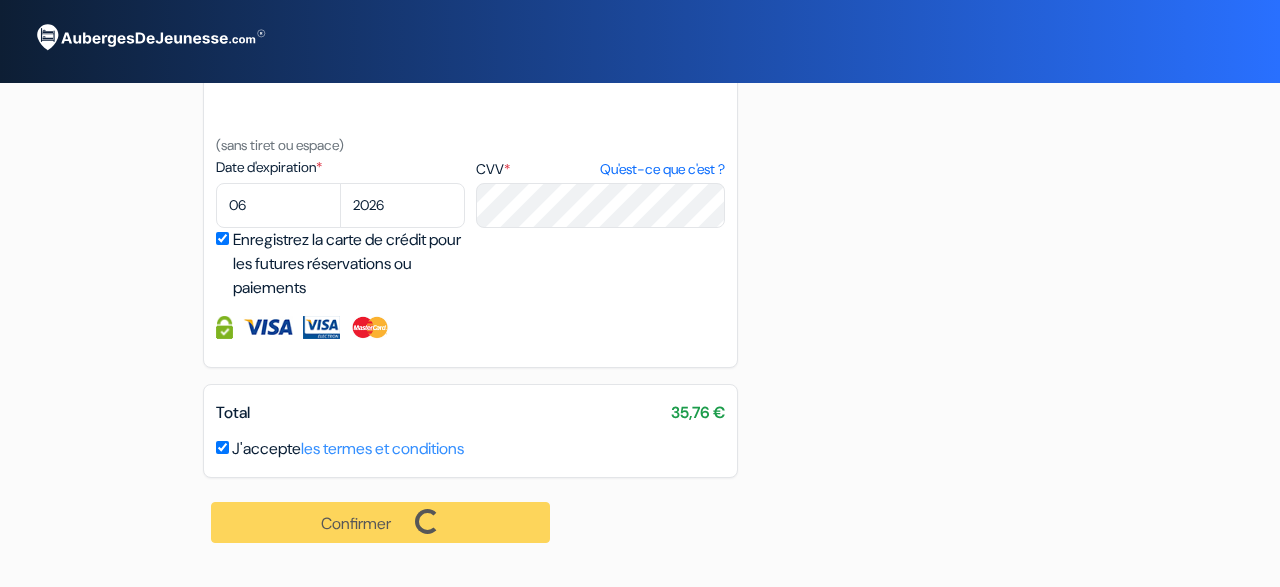click on "Confirmer
Loading...
Traitement de la demande..." at bounding box center [381, 522] 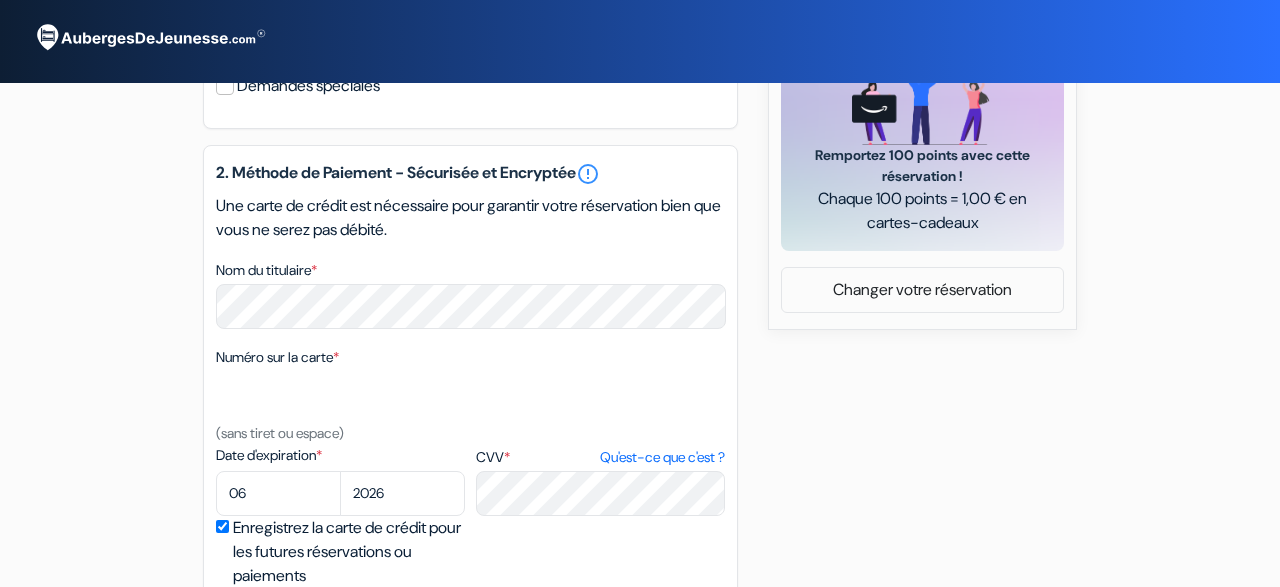 scroll, scrollTop: 1054, scrollLeft: 0, axis: vertical 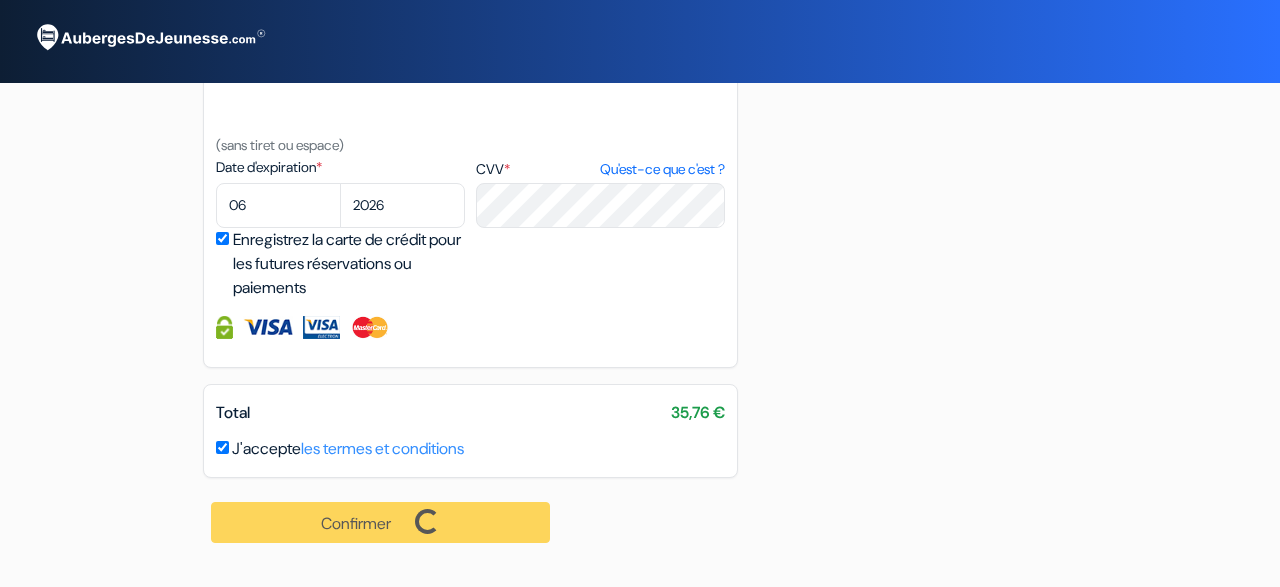 click on "Confirmer
Loading...
Traitement de la demande..." at bounding box center (381, 522) 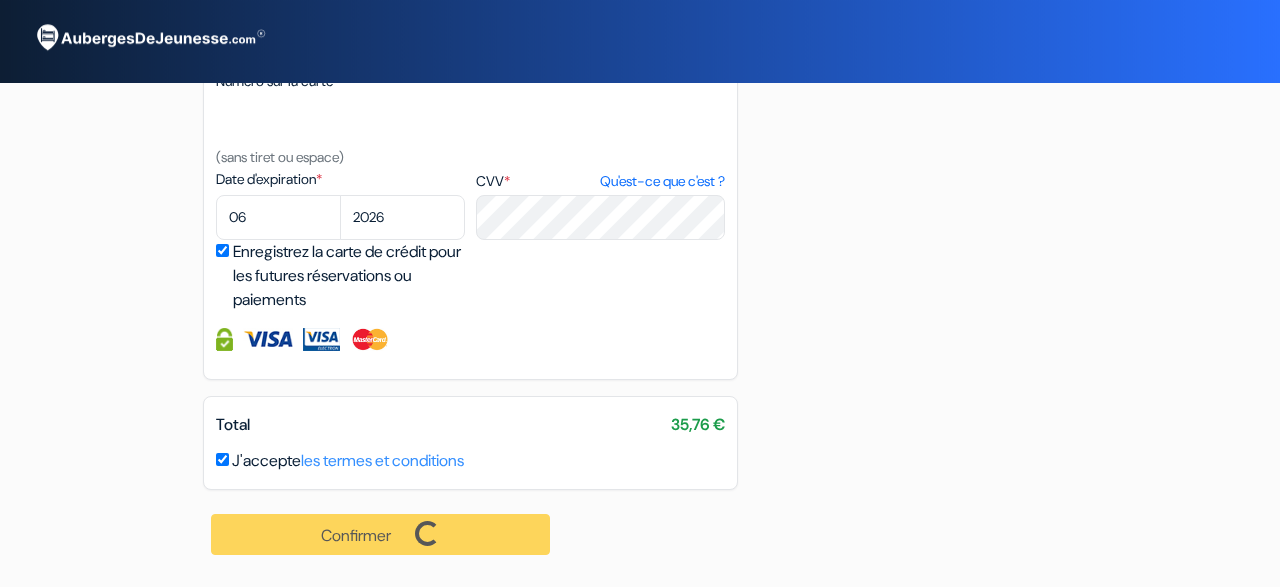 scroll, scrollTop: 1054, scrollLeft: 0, axis: vertical 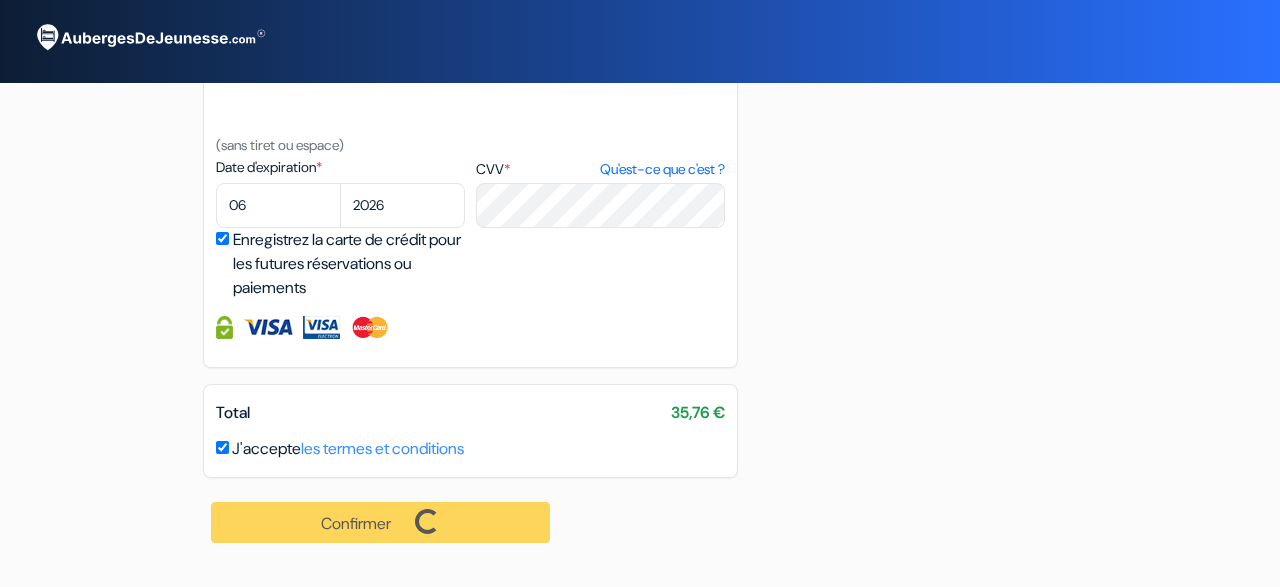 click on "Confirmer
Loading...
Traitement de la demande..." at bounding box center [381, 522] 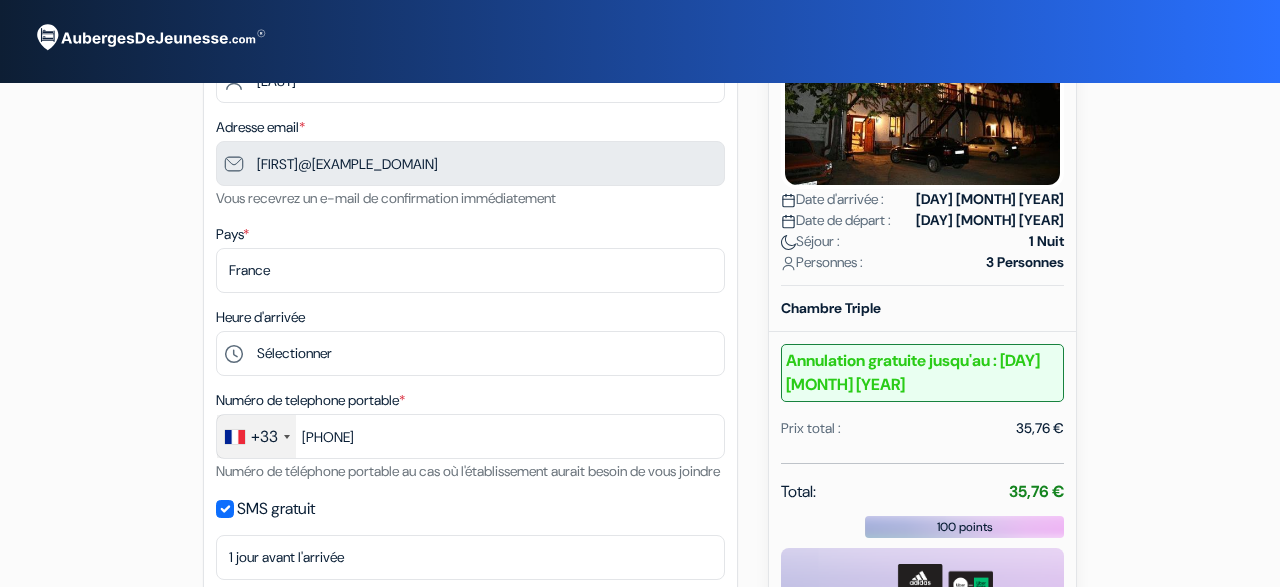 scroll, scrollTop: 0, scrollLeft: 0, axis: both 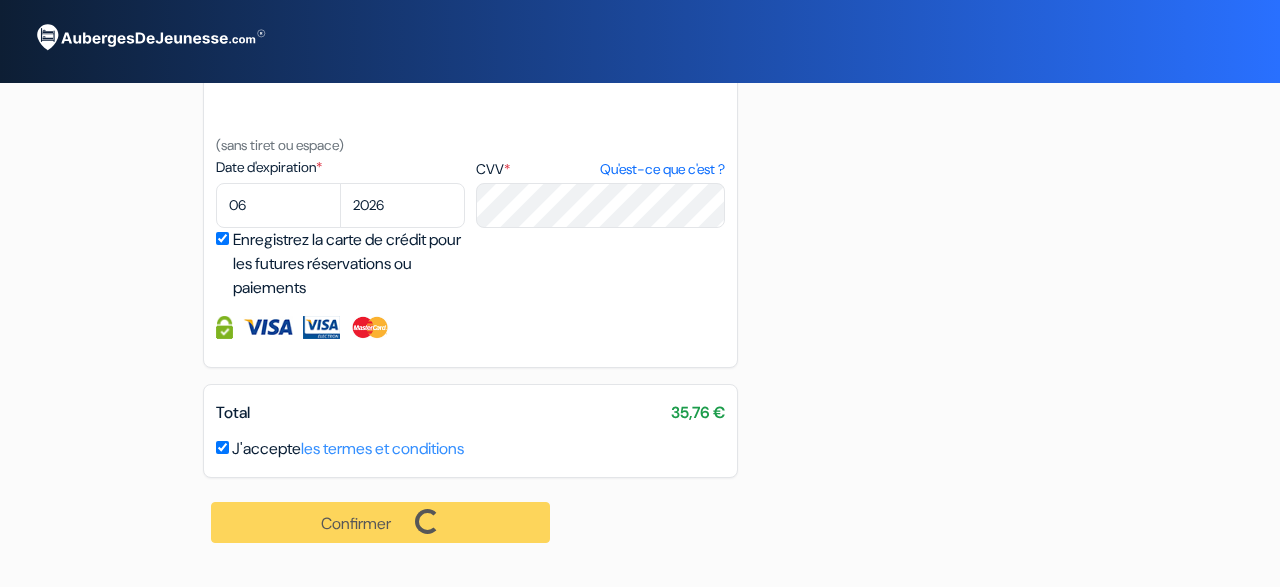 click on "Confirmer
Loading...
Traitement de la demande..." at bounding box center [381, 522] 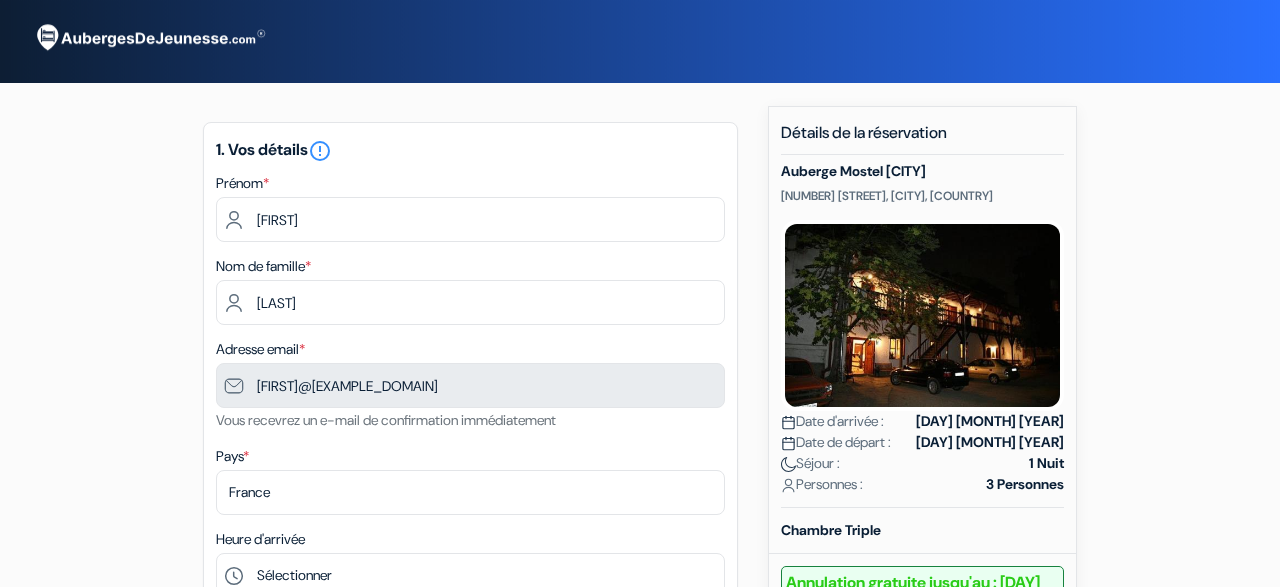 scroll, scrollTop: 0, scrollLeft: 0, axis: both 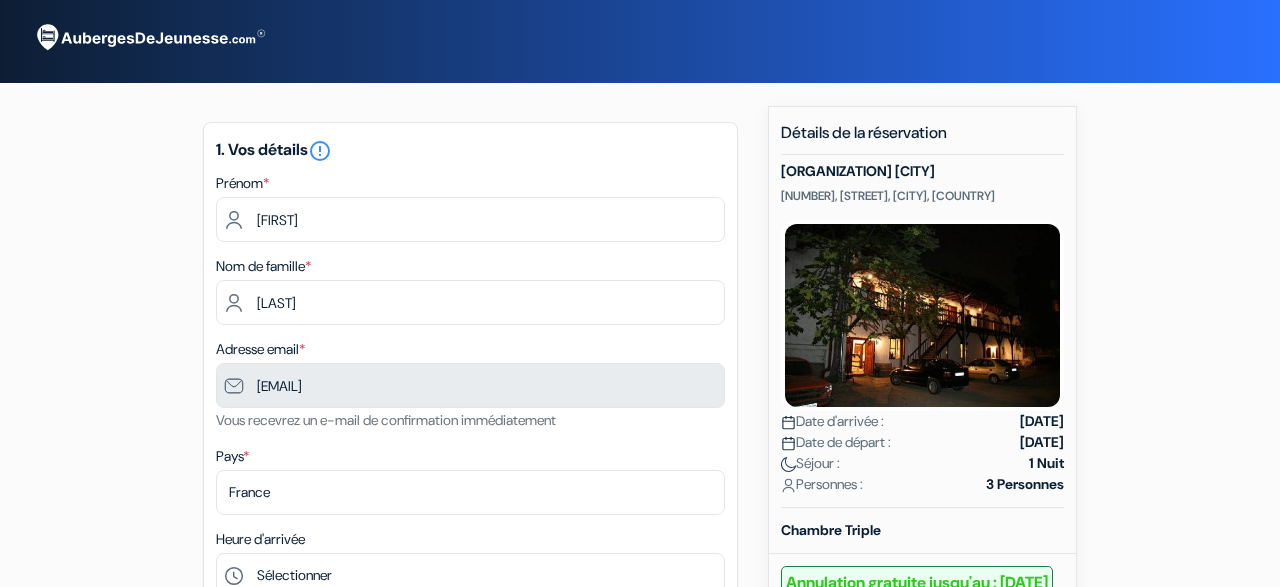type on "[PHONE]" 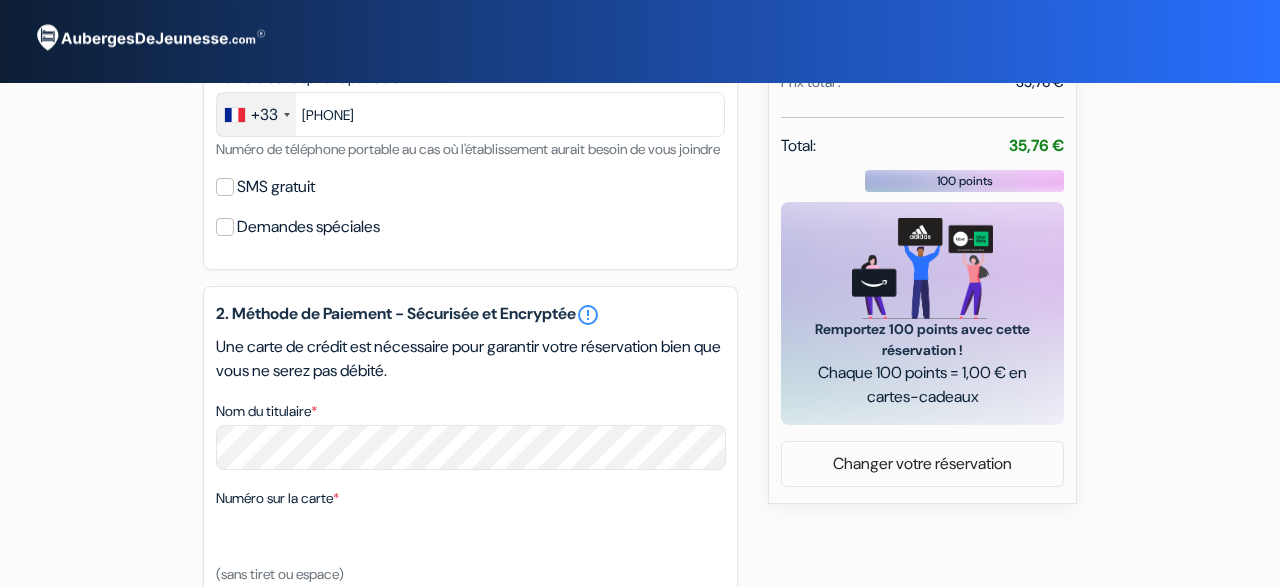 scroll, scrollTop: 624, scrollLeft: 0, axis: vertical 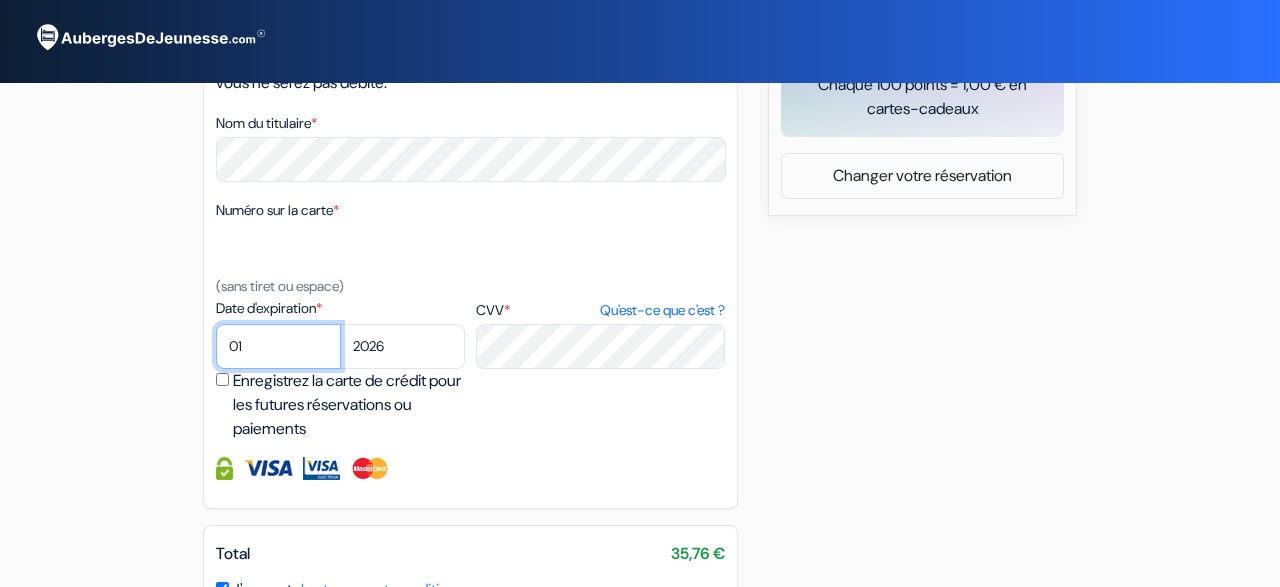 click on "01
02
03
04
05
06
07
08
09
10
11
12" at bounding box center (278, 346) 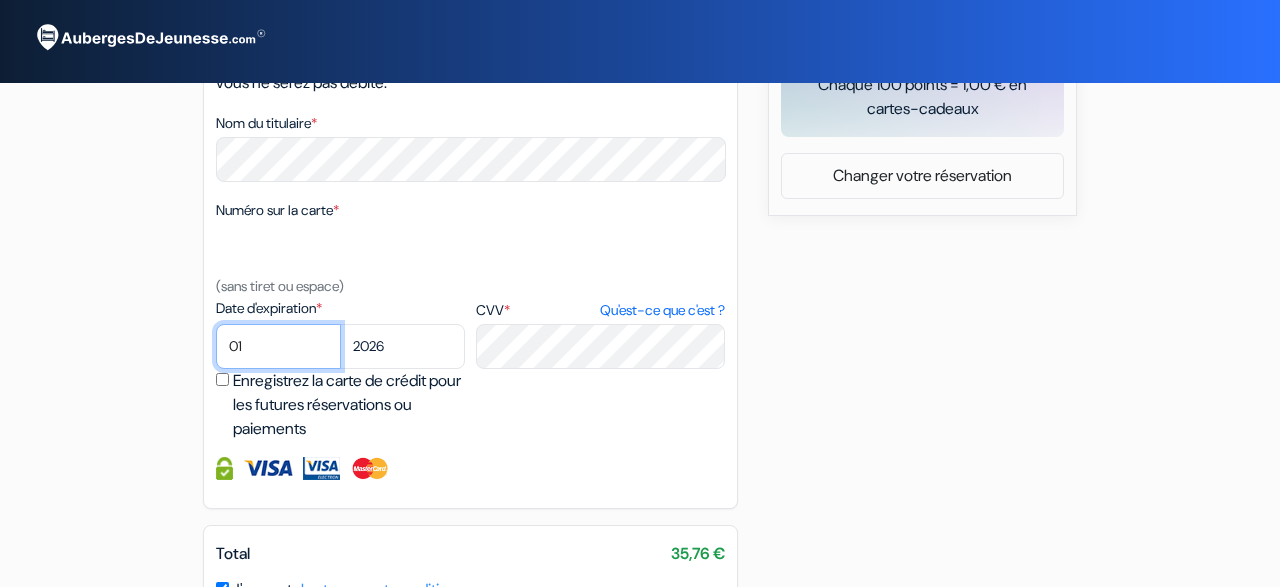 select on "06" 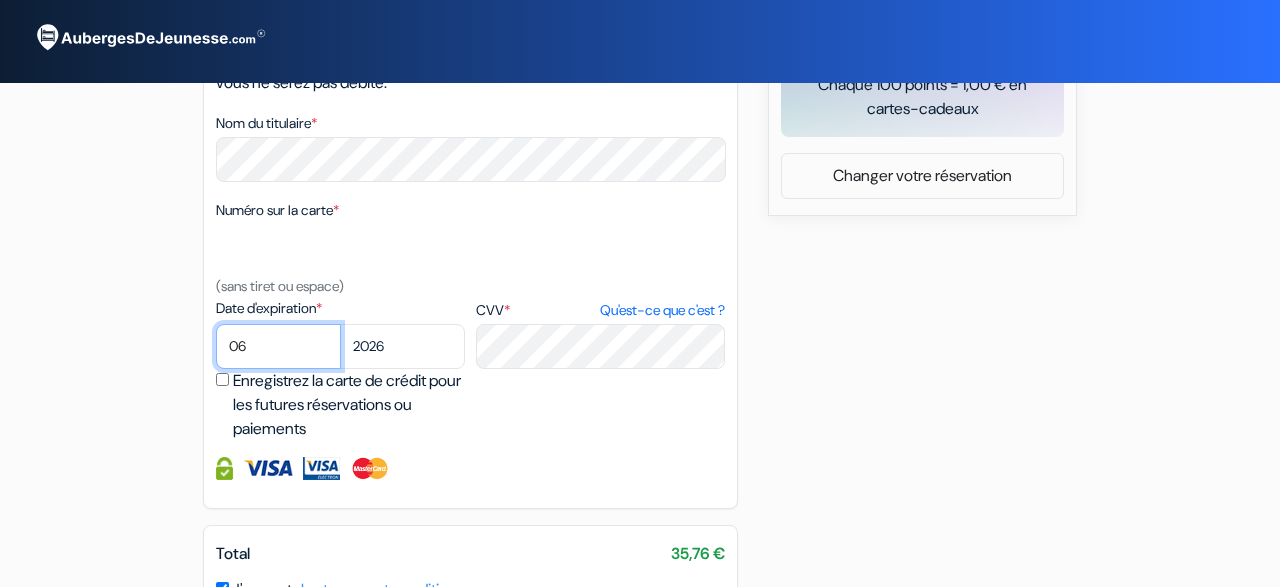click on "06" at bounding box center [0, 0] 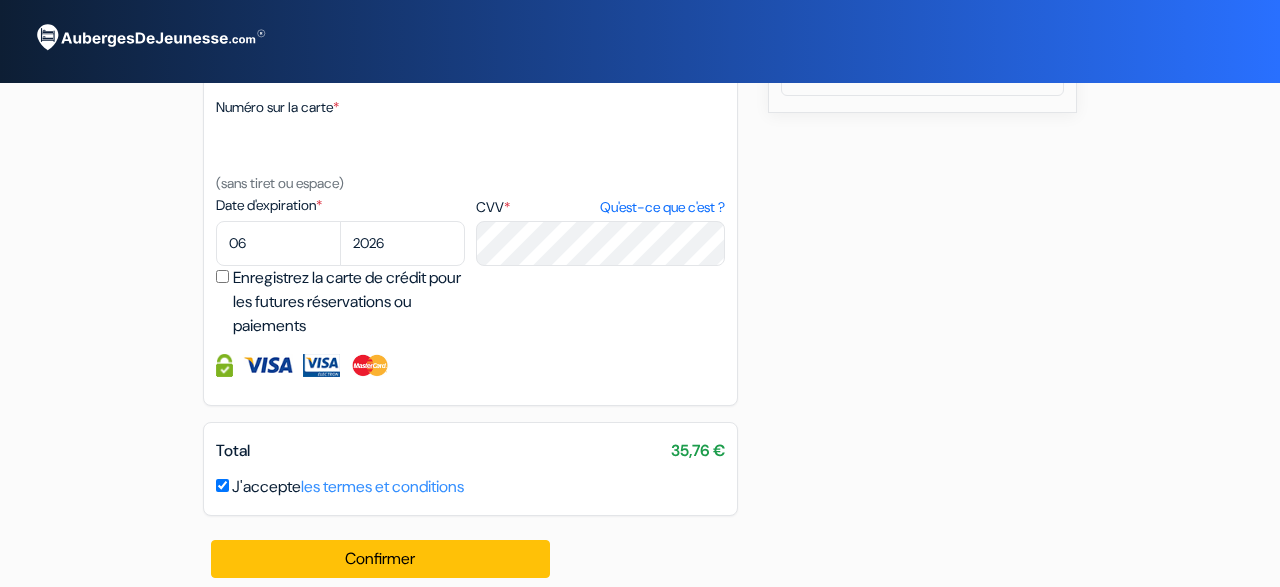 scroll, scrollTop: 995, scrollLeft: 0, axis: vertical 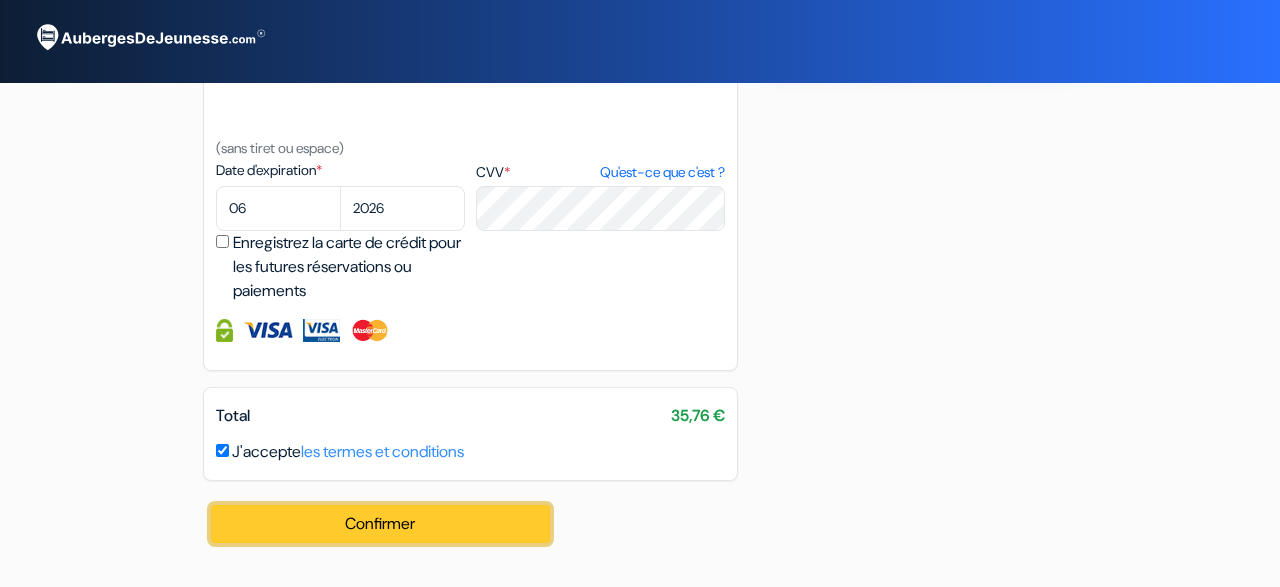 click on "Confirmer
Loading..." at bounding box center (380, 524) 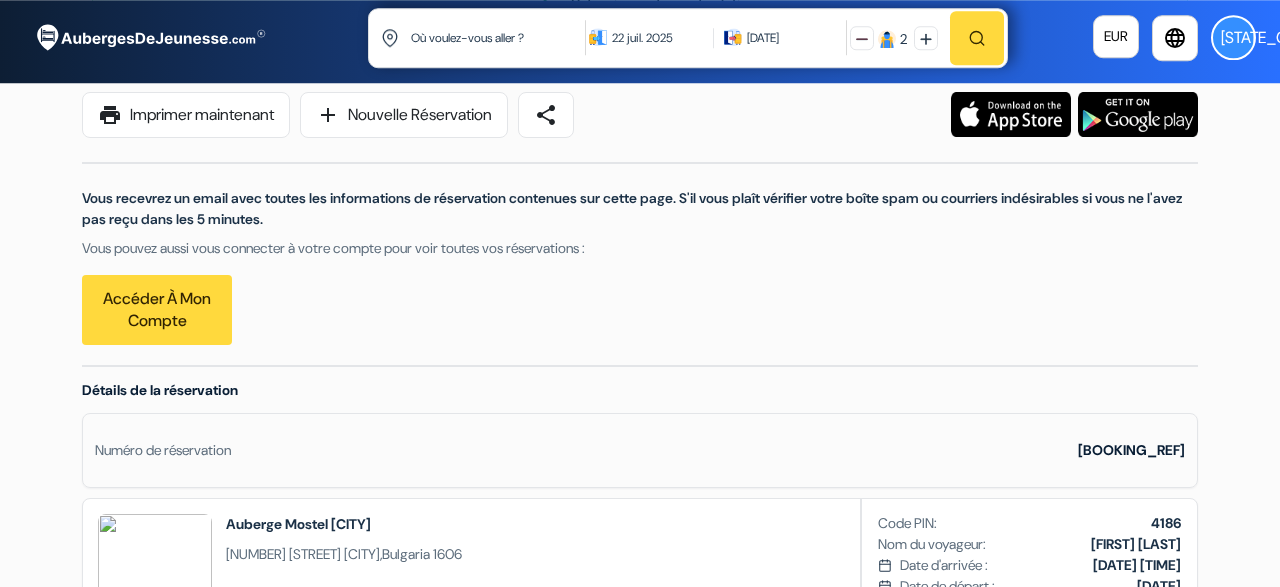 scroll, scrollTop: 208, scrollLeft: 0, axis: vertical 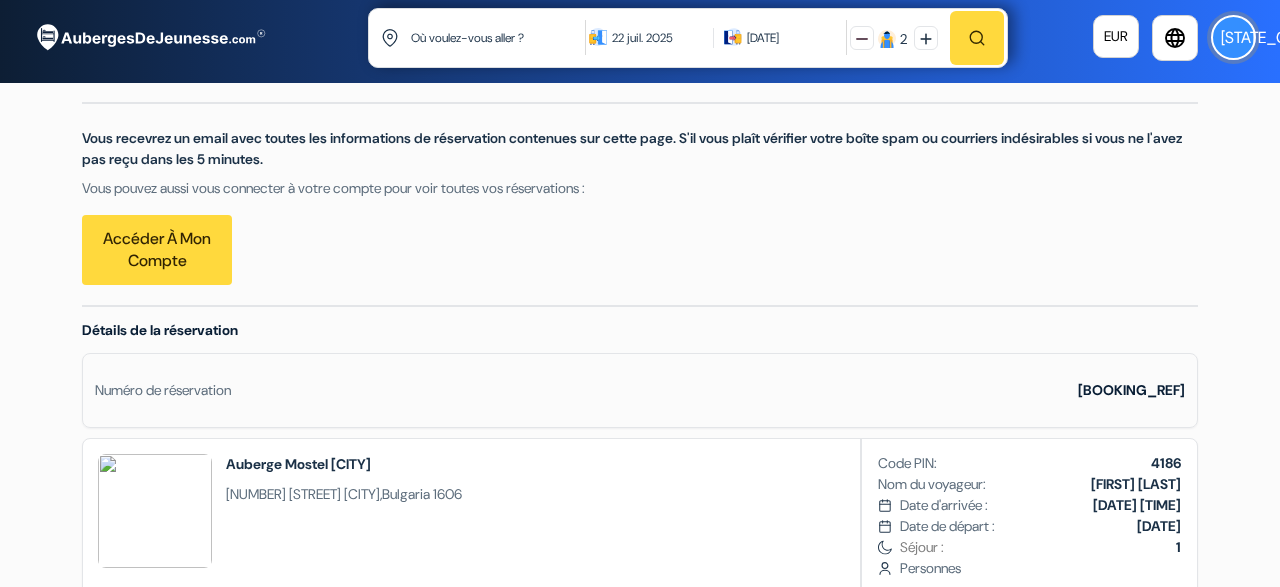 click on "[STATE_CODE]" at bounding box center (1233, 37) 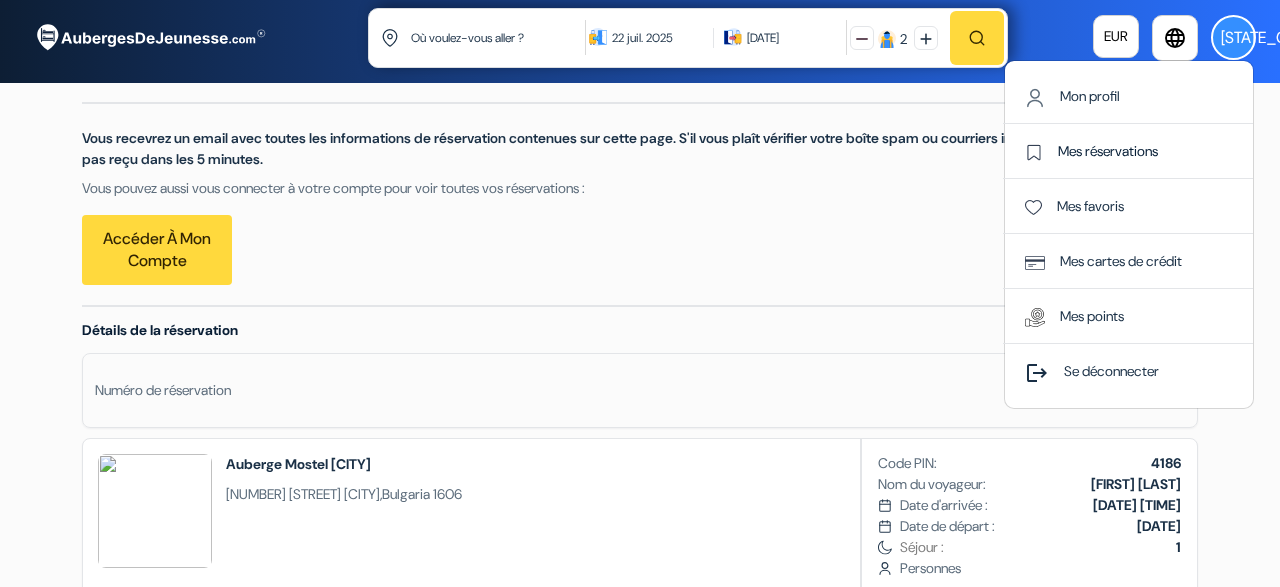 click on "Mes réservations" at bounding box center (1091, 151) 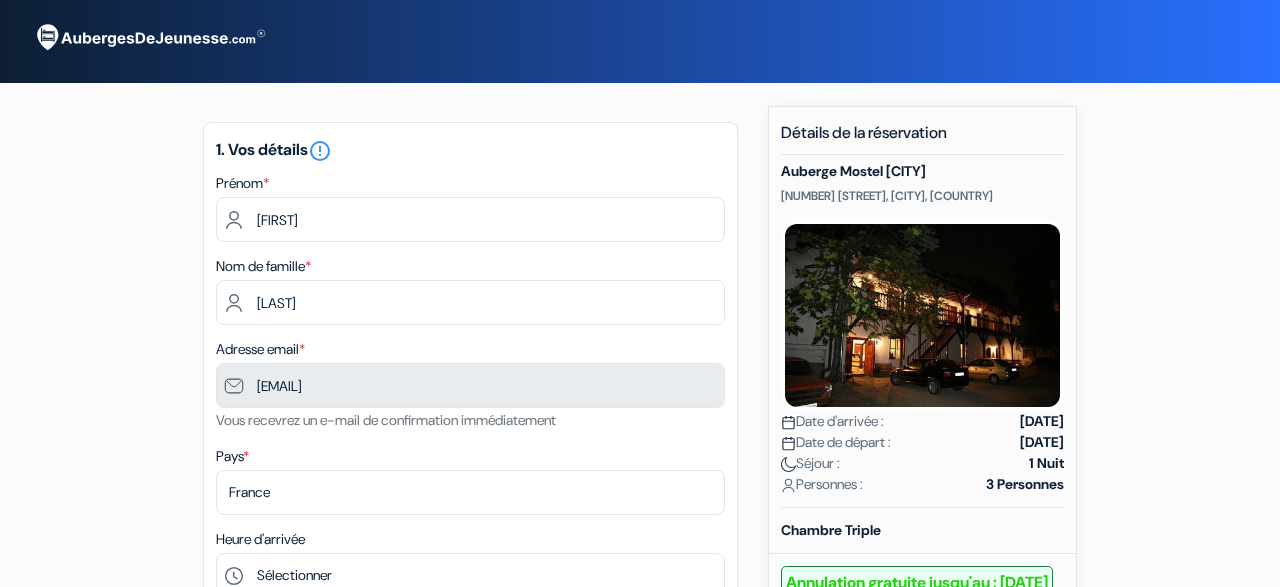 scroll, scrollTop: 312, scrollLeft: 0, axis: vertical 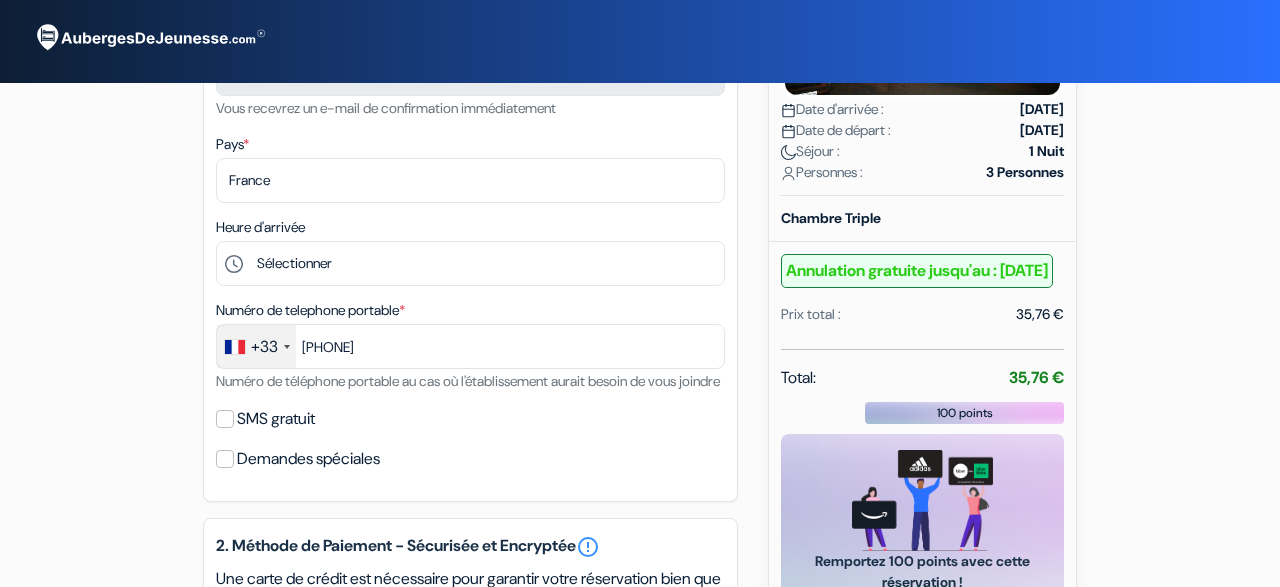 type on "6 29 65 16 68" 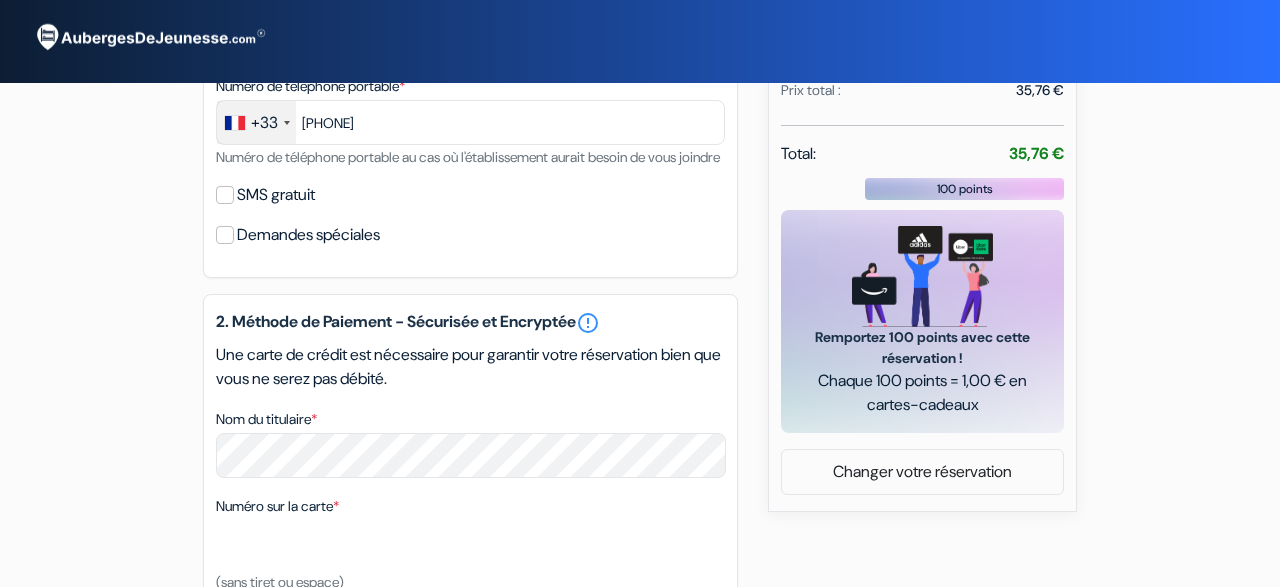 scroll, scrollTop: 624, scrollLeft: 0, axis: vertical 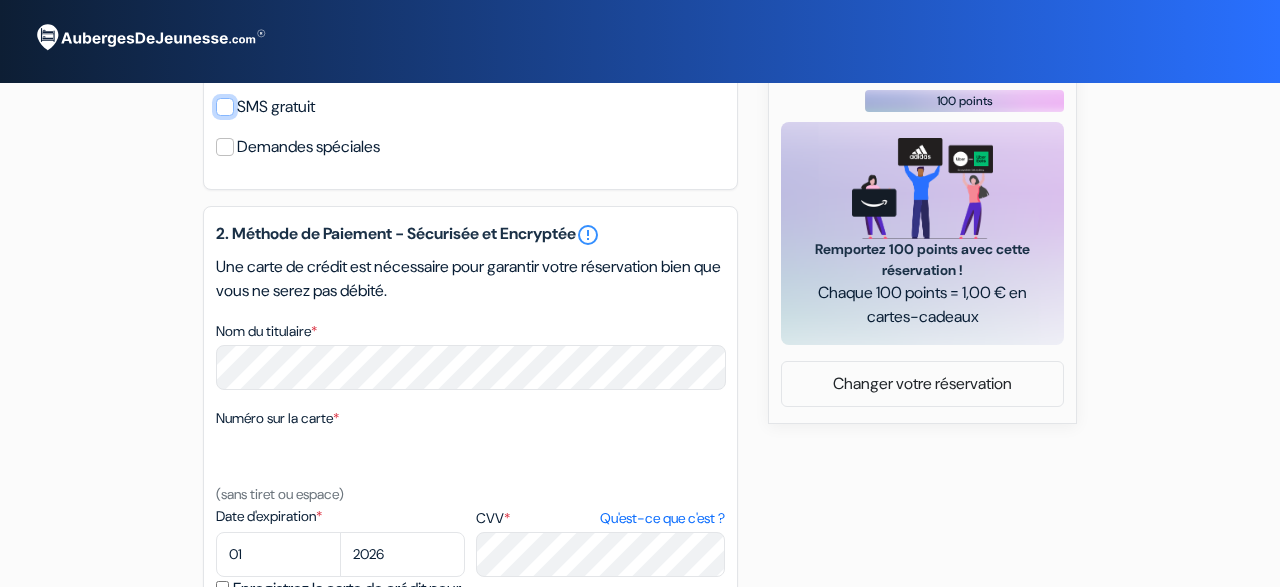 click on "SMS gratuit" at bounding box center (225, 107) 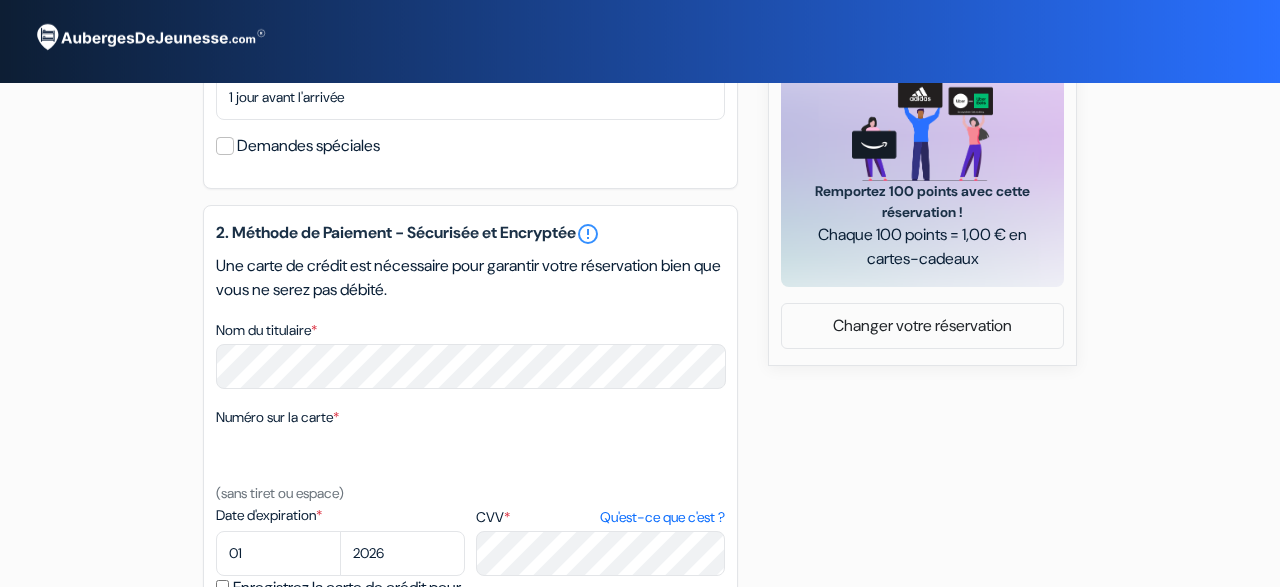 scroll, scrollTop: 728, scrollLeft: 0, axis: vertical 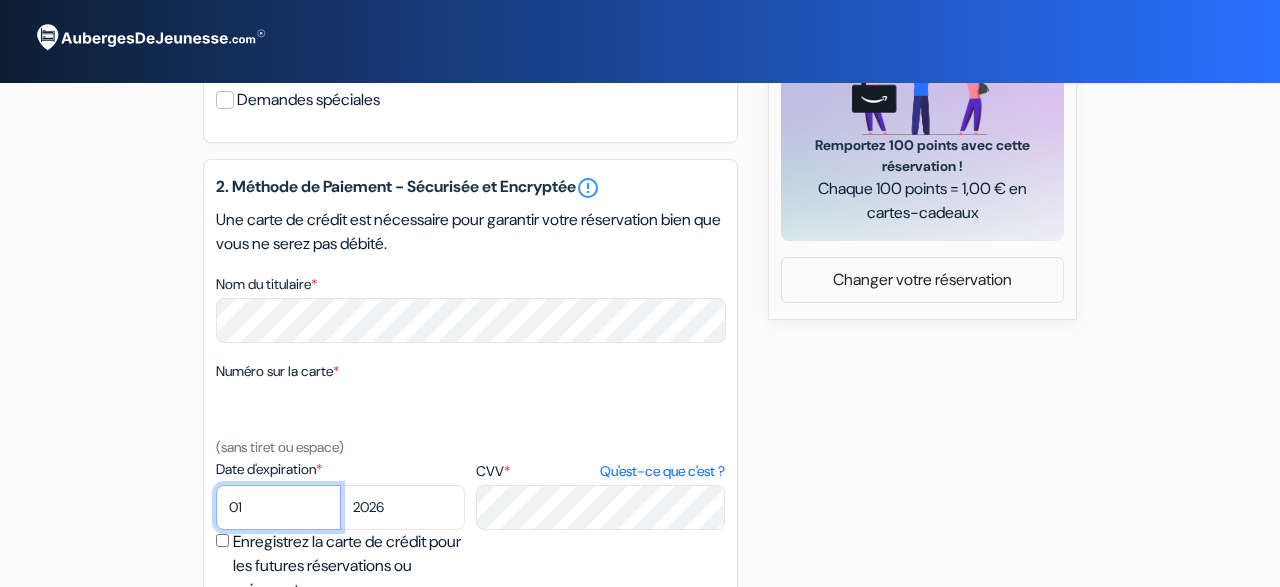 click on "01
02
03
04
05
06
07
08
09
10
11
12" at bounding box center [278, 507] 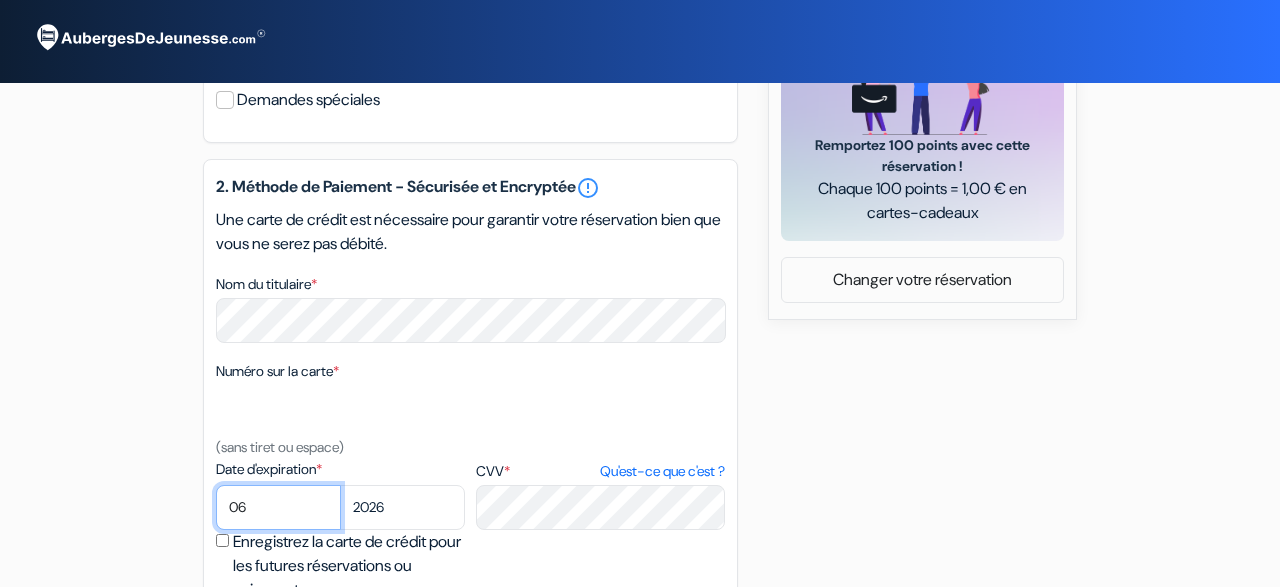 click on "06" at bounding box center (0, 0) 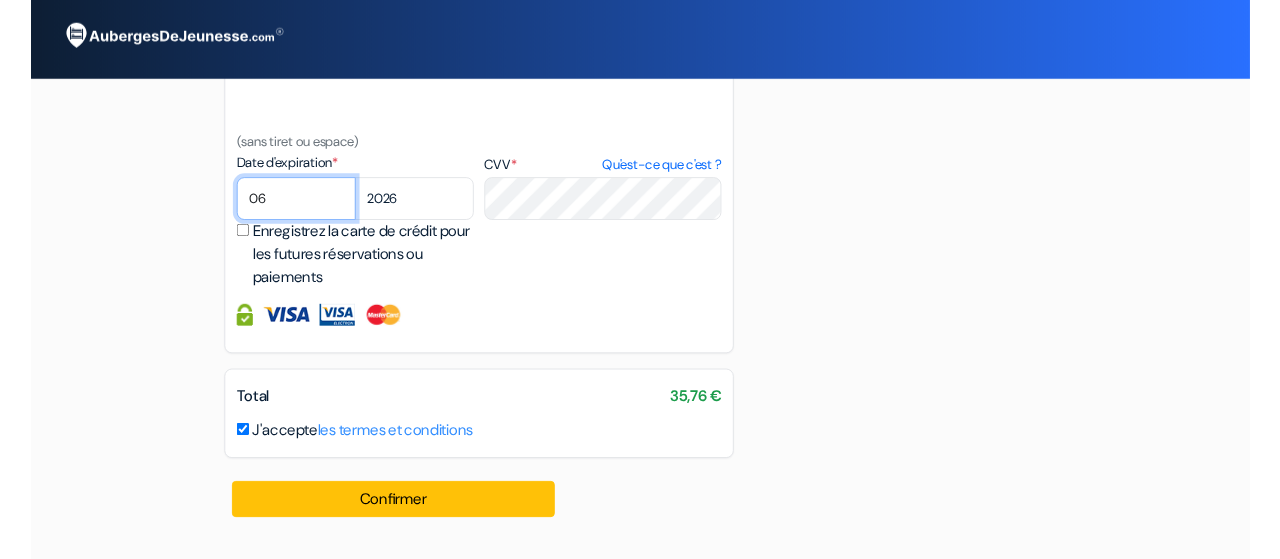 scroll, scrollTop: 1052, scrollLeft: 0, axis: vertical 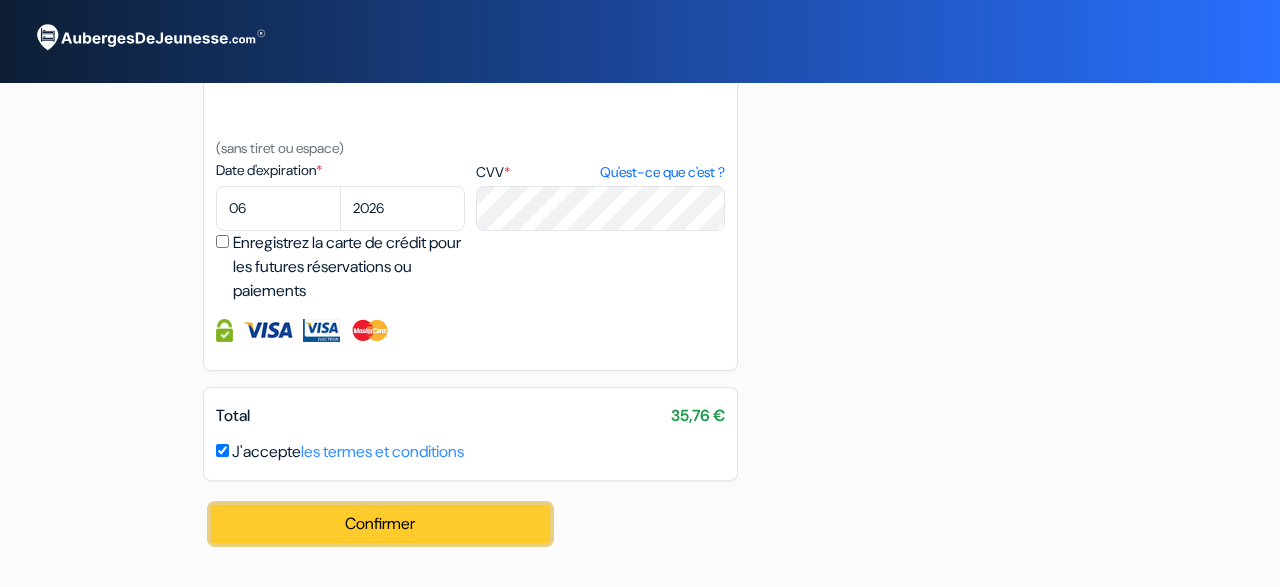click on "Confirmer
Loading..." at bounding box center [380, 524] 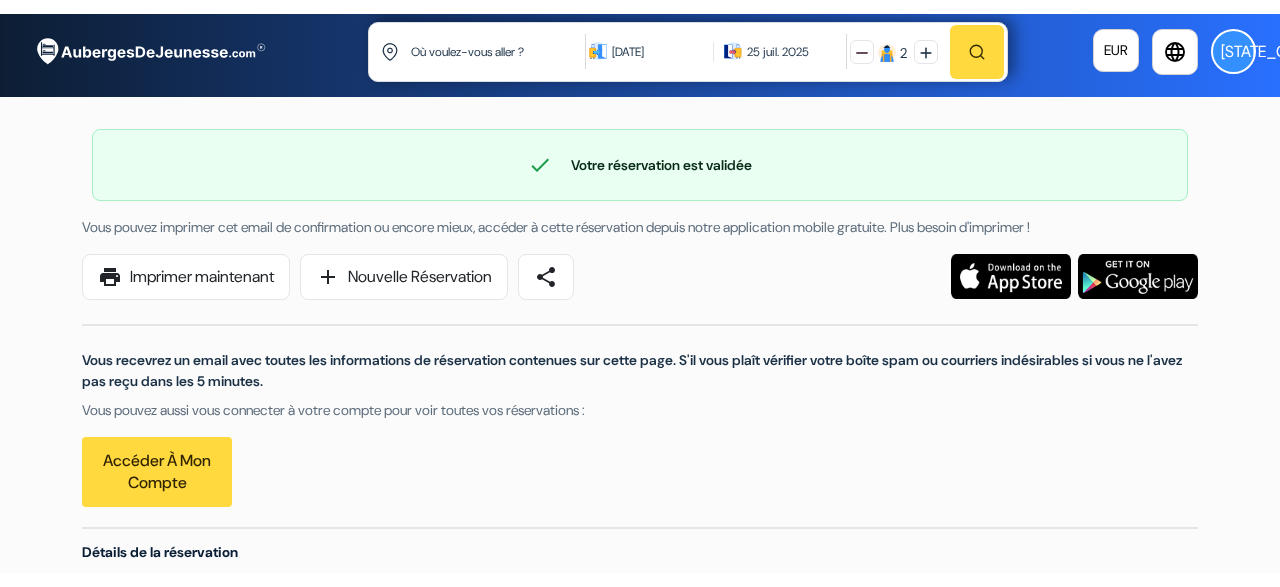 scroll, scrollTop: 0, scrollLeft: 0, axis: both 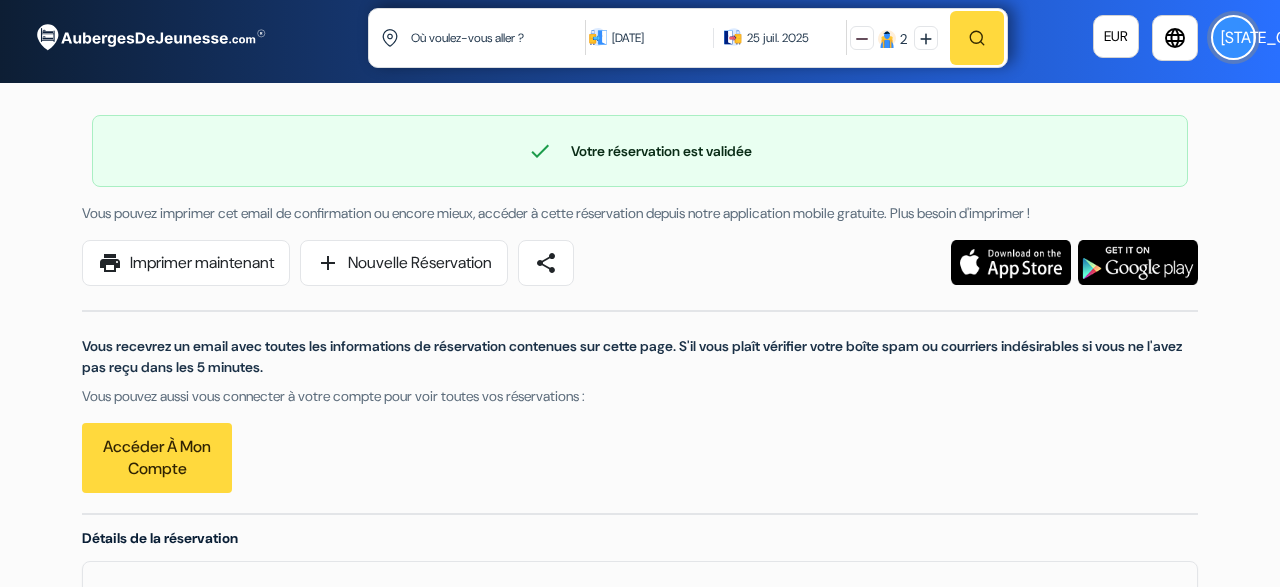 click on "[STATE_CODE]" at bounding box center (1233, 37) 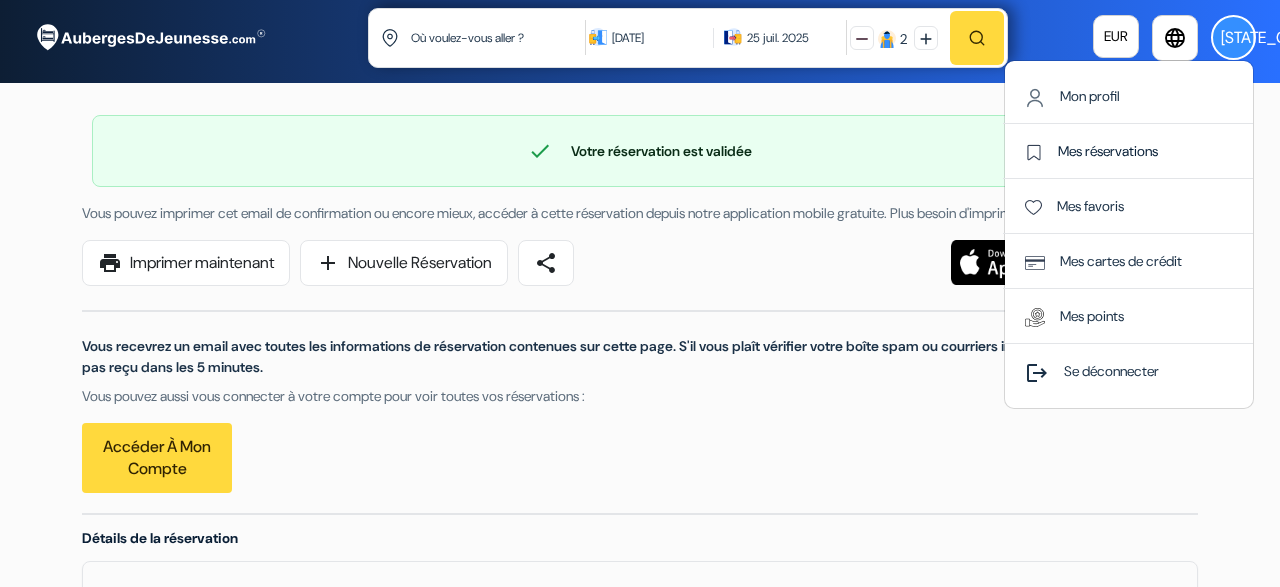 click on "Mes réservations" at bounding box center [1091, 151] 